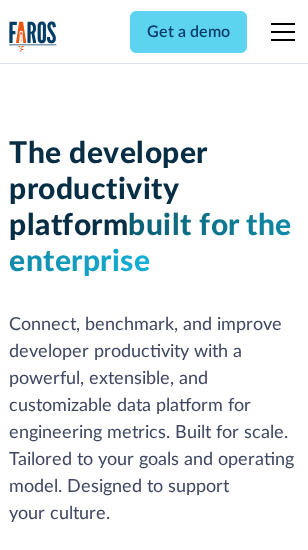 scroll, scrollTop: 0, scrollLeft: 0, axis: both 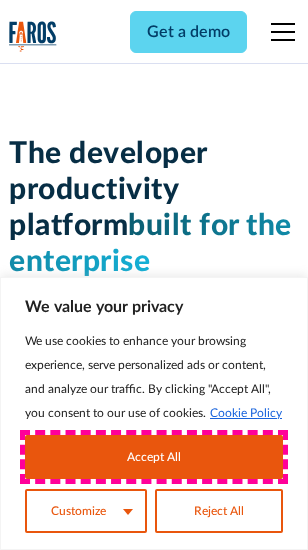click on "Accept All" at bounding box center [154, 457] 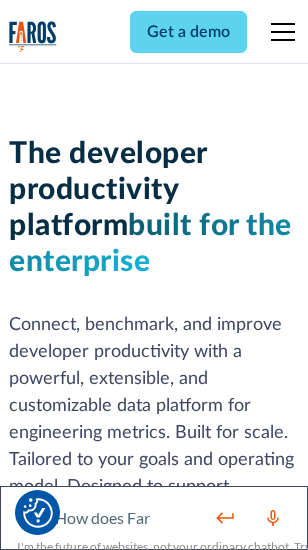 scroll, scrollTop: 301, scrollLeft: 0, axis: vertical 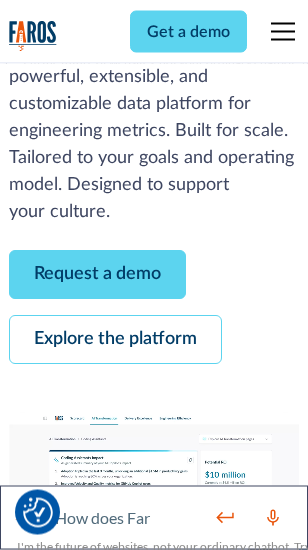 click on "Request a demo" at bounding box center [97, 275] 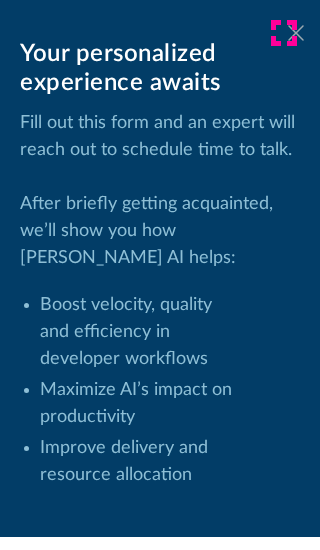 click 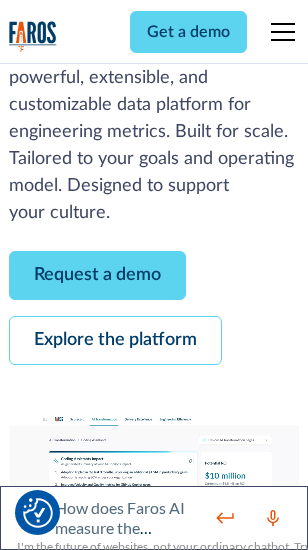 scroll, scrollTop: 366, scrollLeft: 0, axis: vertical 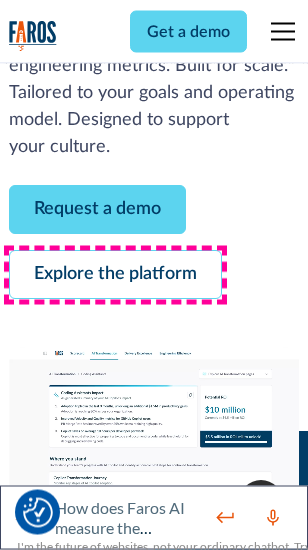 click on "Explore the platform" at bounding box center (115, 275) 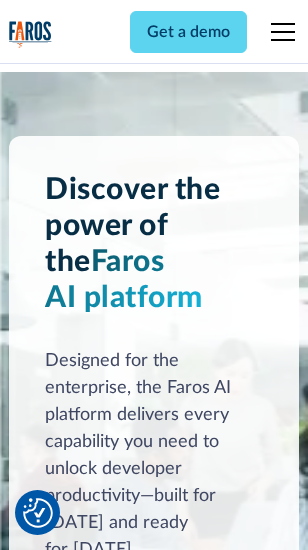scroll, scrollTop: 15242, scrollLeft: 0, axis: vertical 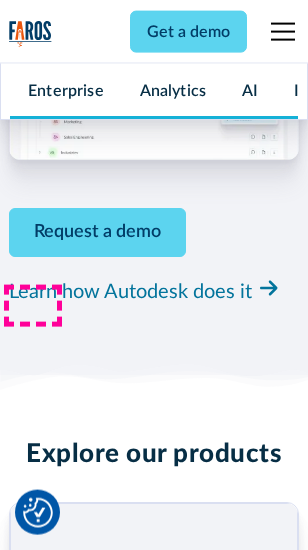 click on "Pricing" at bounding box center (33, 2512) 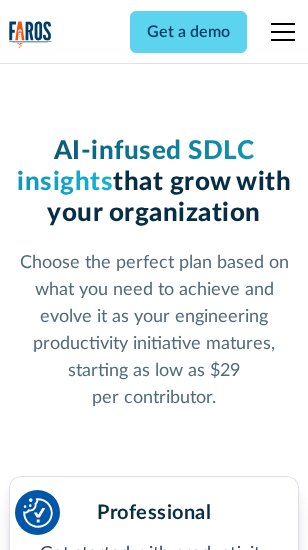scroll, scrollTop: 3178, scrollLeft: 0, axis: vertical 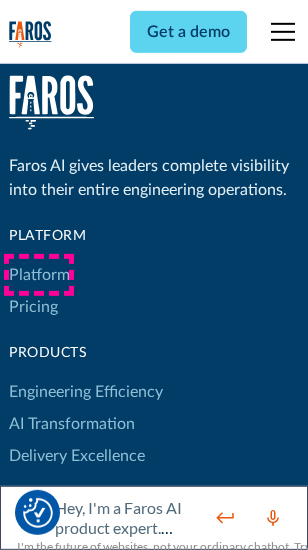 click on "Platform" at bounding box center [39, 275] 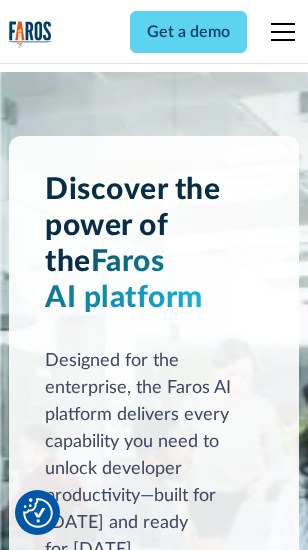 scroll, scrollTop: 15884, scrollLeft: 0, axis: vertical 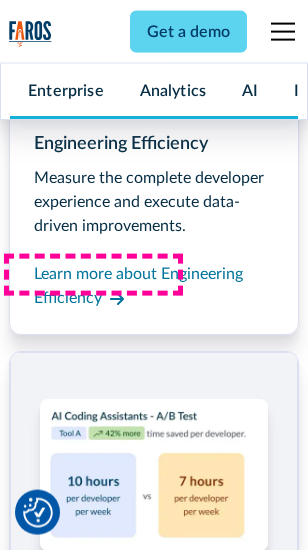 click on "Coding Assistant Impact" at bounding box center [94, 2481] 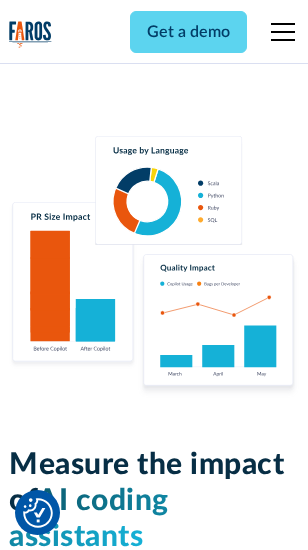 scroll, scrollTop: 12710, scrollLeft: 0, axis: vertical 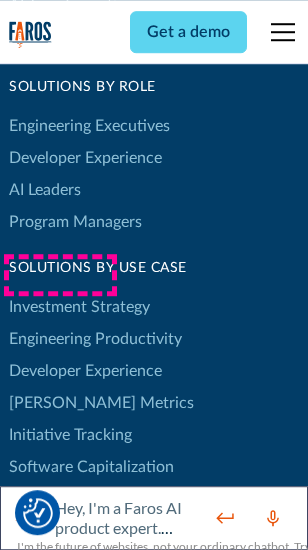click on "[PERSON_NAME] Metrics" at bounding box center [101, 403] 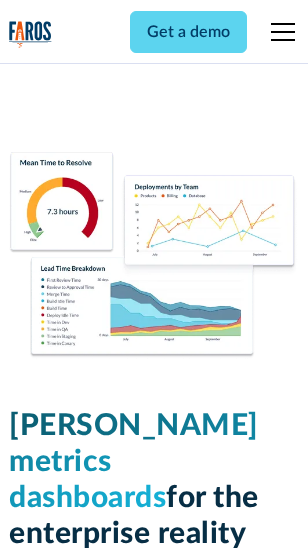 scroll, scrollTop: 9824, scrollLeft: 0, axis: vertical 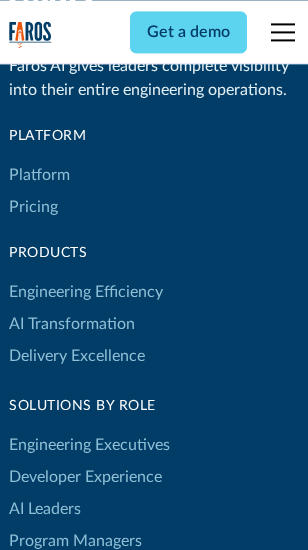 click on "Blog" at bounding box center [24, 939] 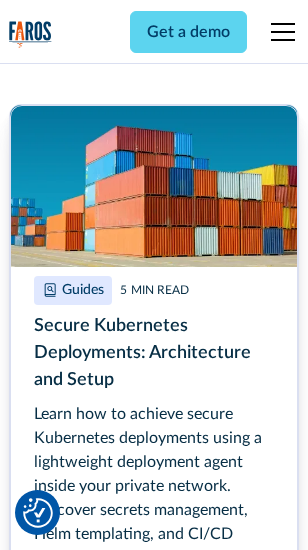 scroll, scrollTop: 8933, scrollLeft: 0, axis: vertical 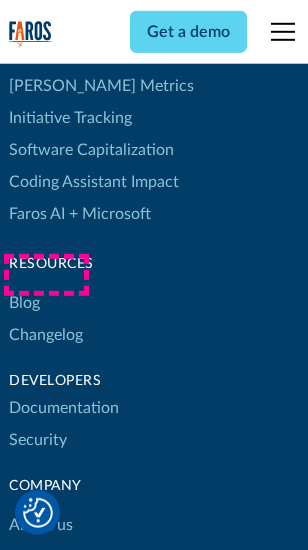 click on "Changelog" at bounding box center (46, 335) 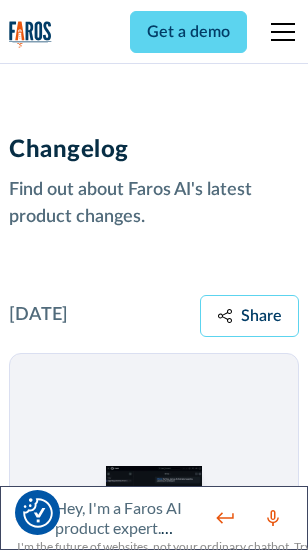 scroll, scrollTop: 24124, scrollLeft: 0, axis: vertical 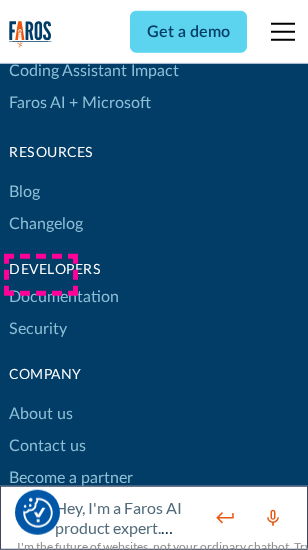 click on "About us" at bounding box center (41, 414) 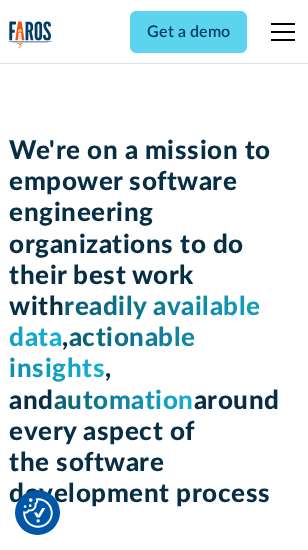 scroll, scrollTop: 6924, scrollLeft: 0, axis: vertical 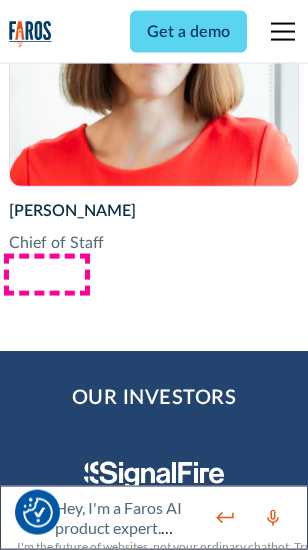 click on "Contact us" at bounding box center [47, 2782] 